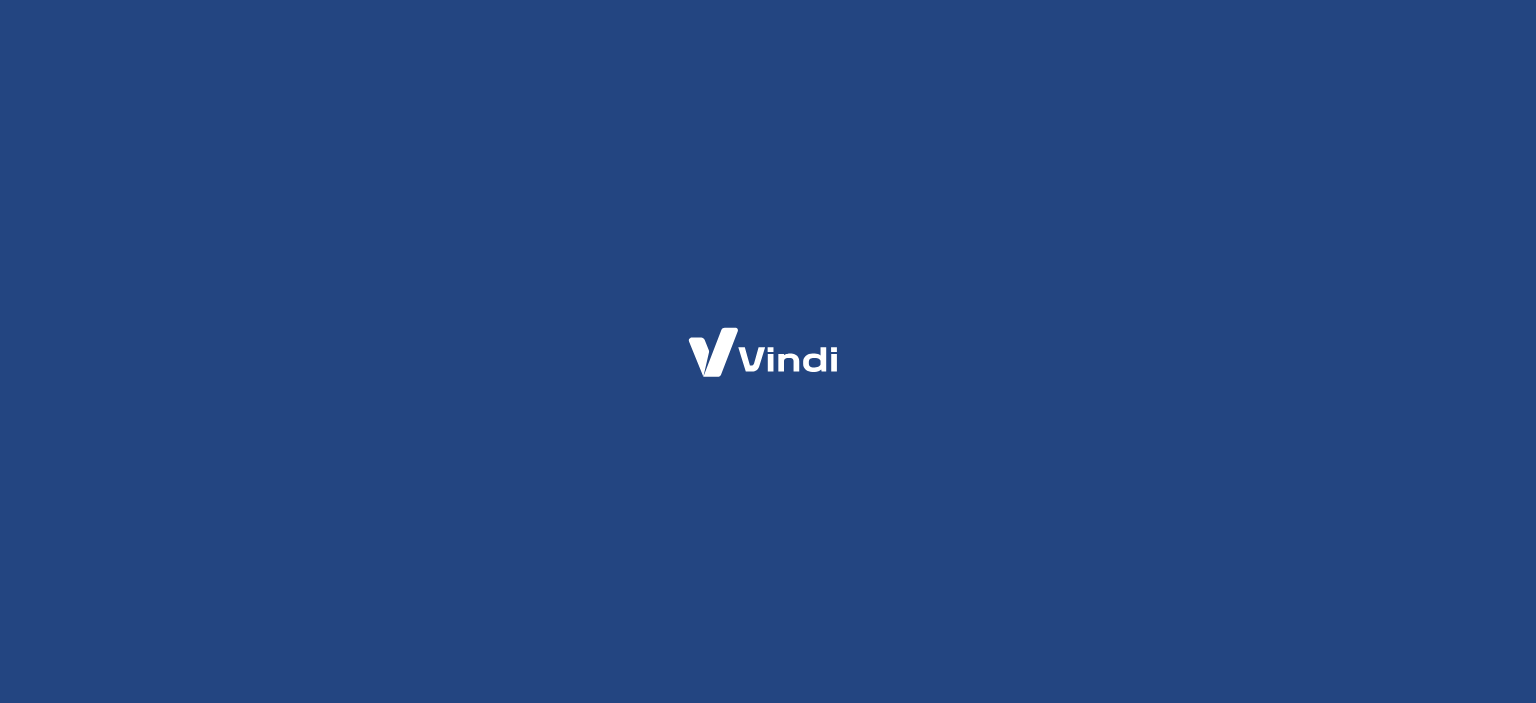 scroll, scrollTop: 0, scrollLeft: 0, axis: both 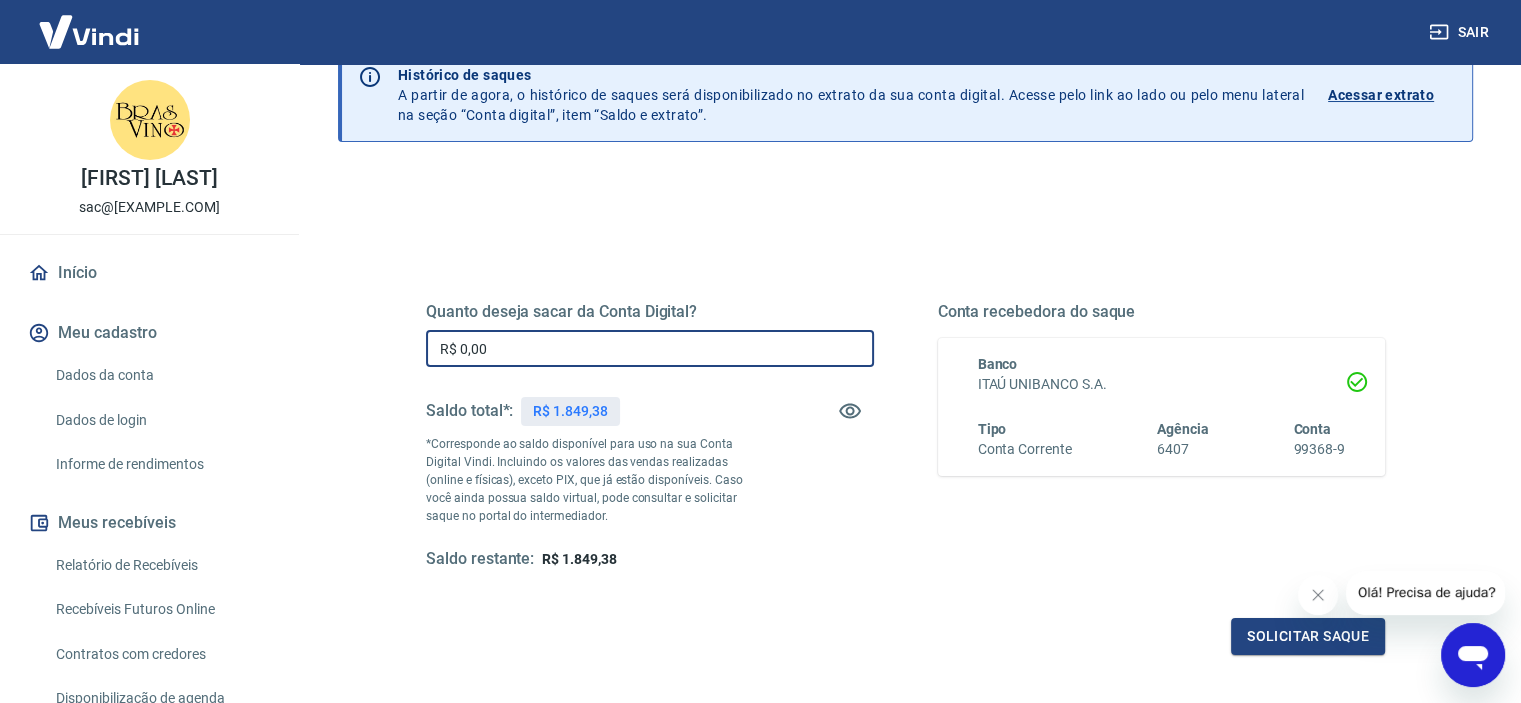 click on "R$ 0,00" at bounding box center [650, 348] 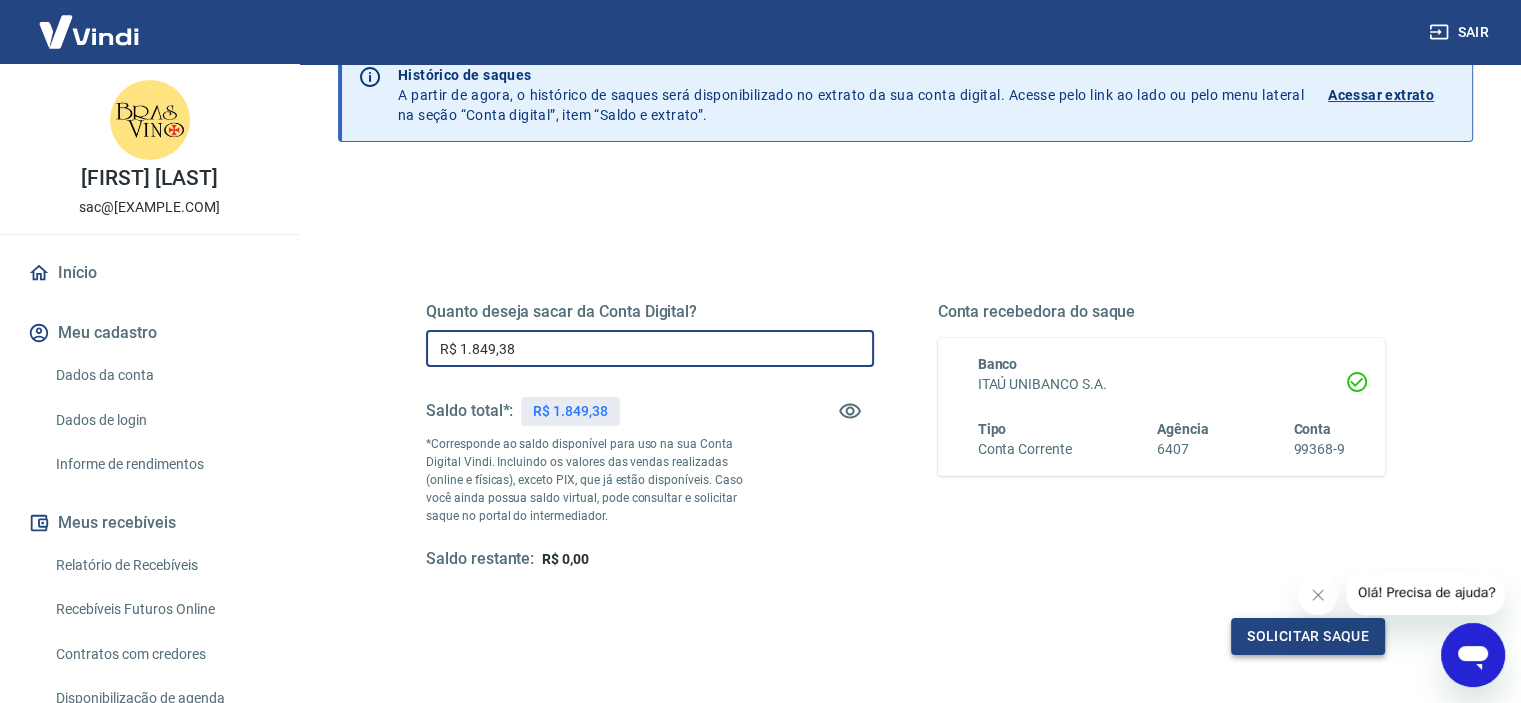 type on "R$ 1.849,38" 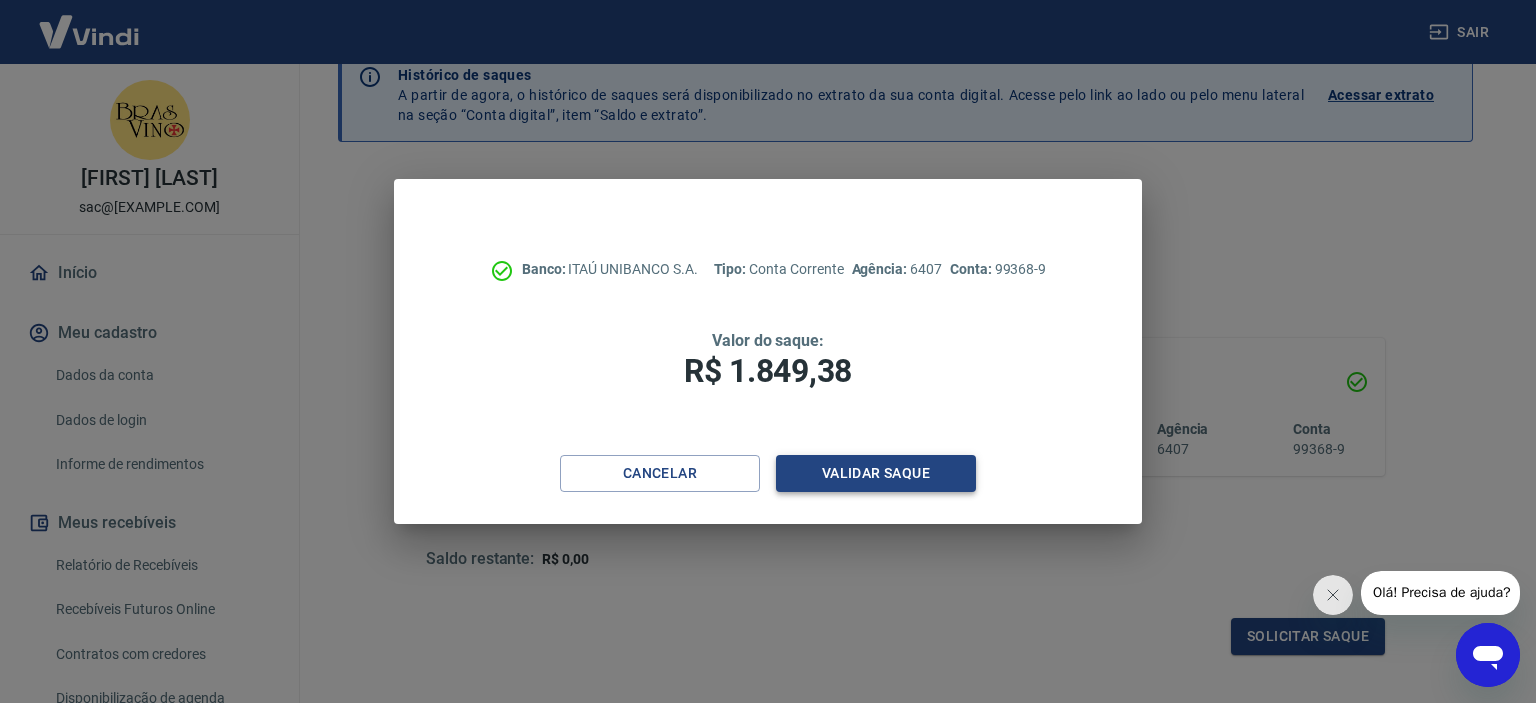 click on "Validar saque" at bounding box center (876, 473) 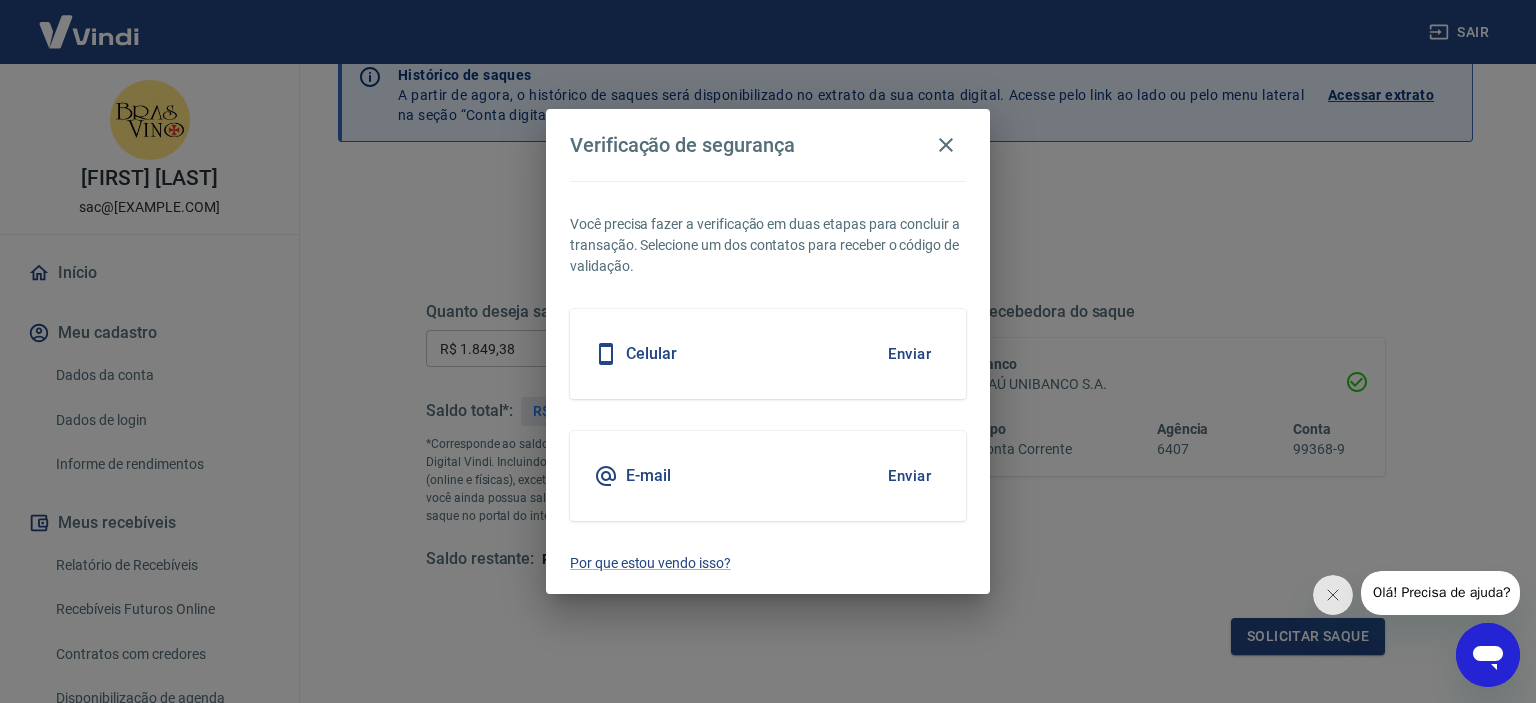 click on "Celular Enviar" at bounding box center (768, 354) 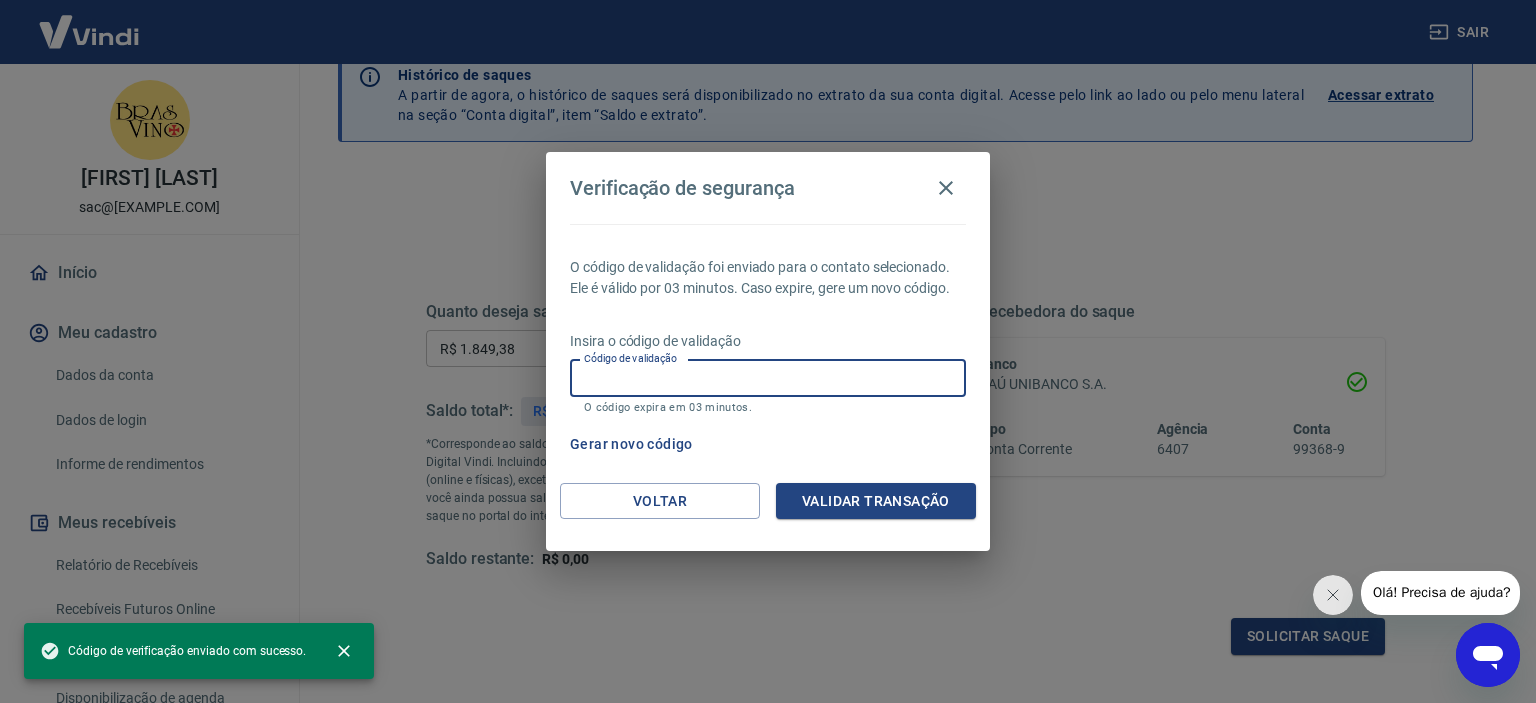 click on "Código de validação" at bounding box center [768, 378] 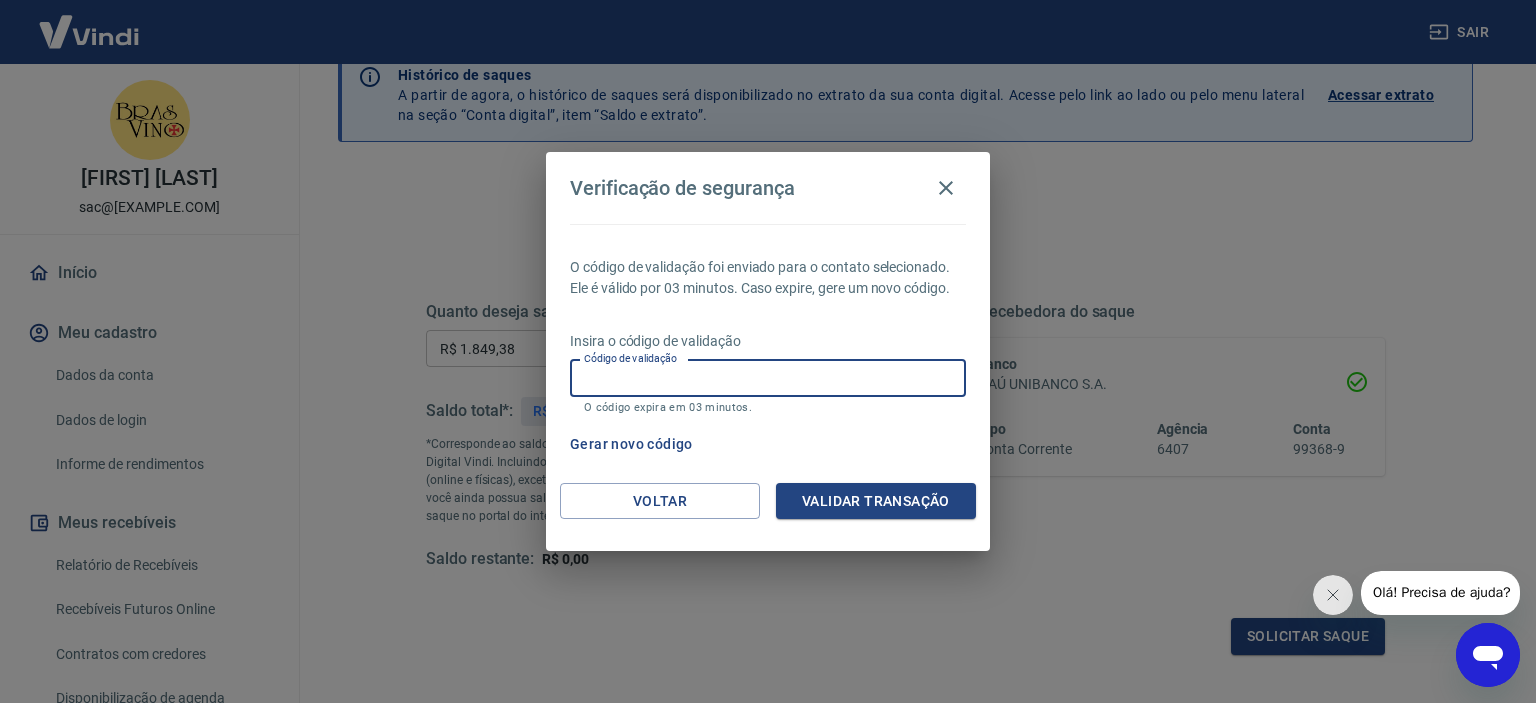 click on "Código de validação" at bounding box center [768, 378] 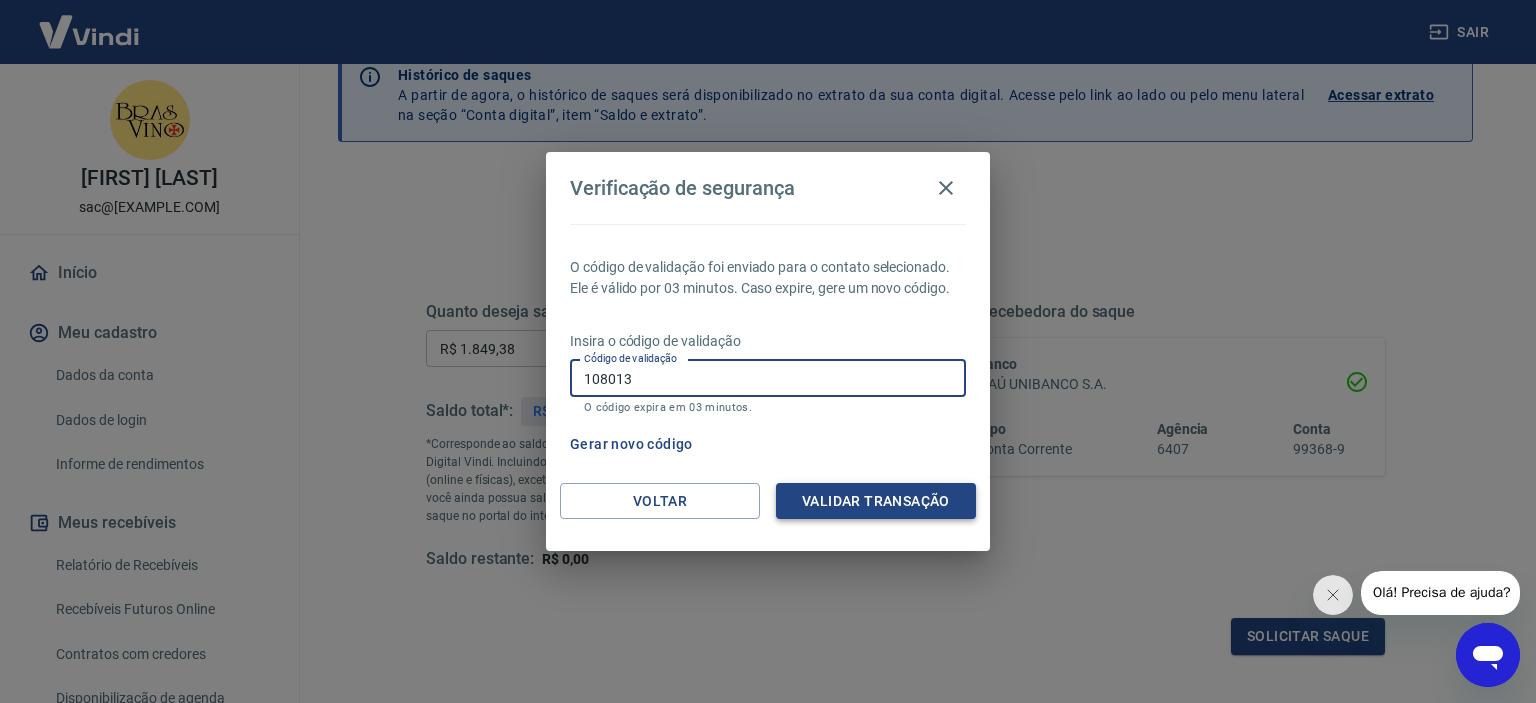 type on "108013" 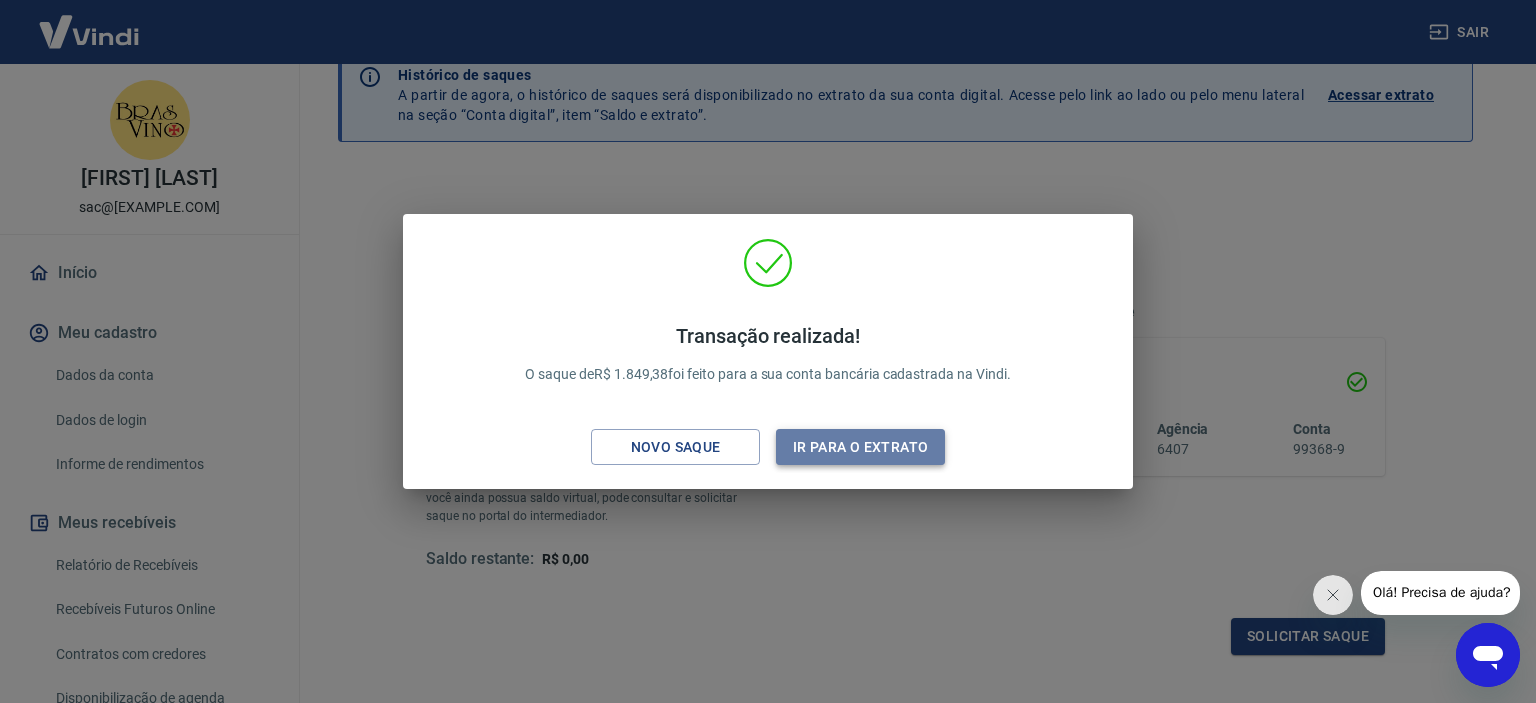 click on "Ir para o extrato" at bounding box center [860, 447] 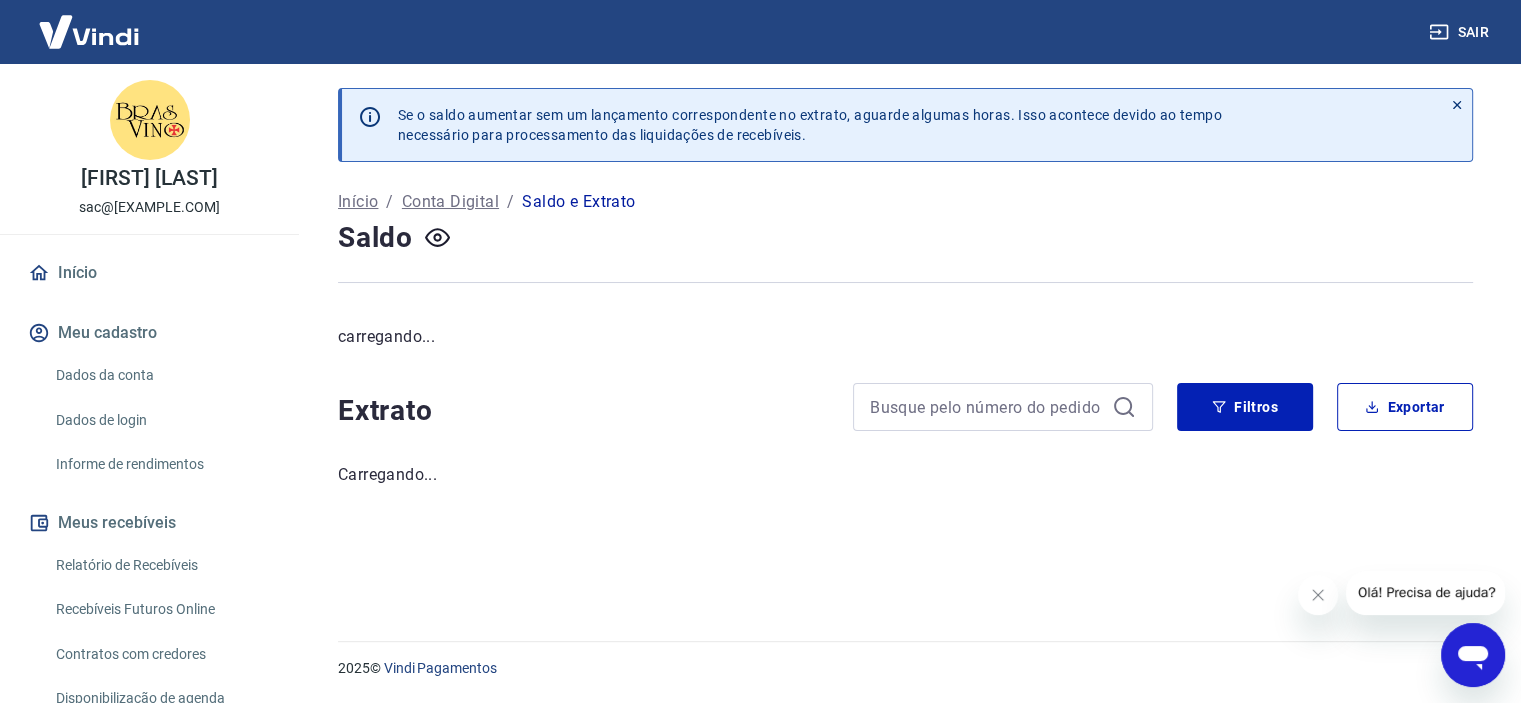 scroll, scrollTop: 0, scrollLeft: 0, axis: both 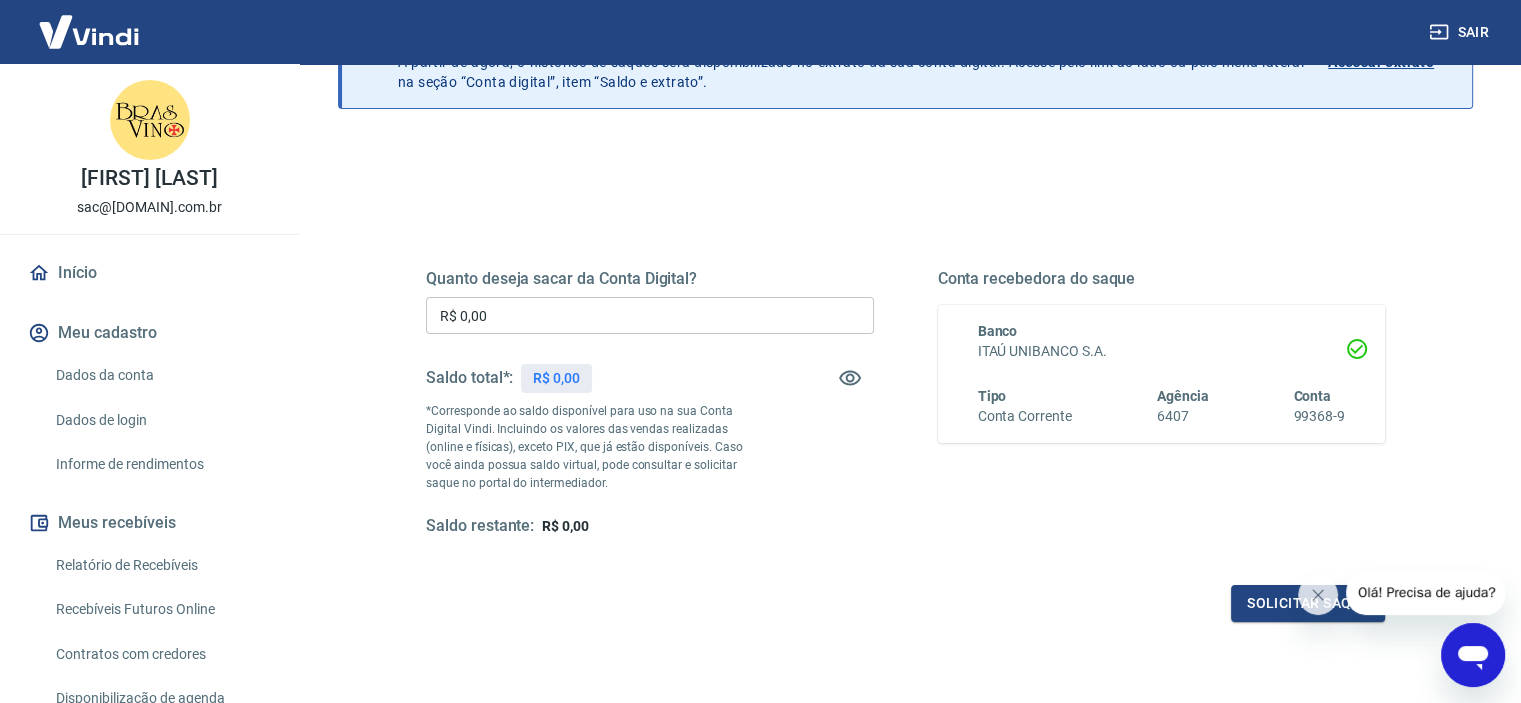 click on "Quanto deseja sacar da Conta Digital? R$ 0,00 ​ Saldo total*: R$ 0,00 *Corresponde ao saldo disponível para uso na sua Conta Digital Vindi. Incluindo os valores das vendas realizadas (online e físicas), exceto PIX, que já estão disponíveis. Caso você ainda possua saldo virtual, pode consultar e solicitar saque no portal do intermediador. Saldo restante: R$ 0,00 Conta recebedora do saque Banco ITAÚ UNIBANCO S.A. Tipo Conta Corrente Agência [AGENCY] Conta [ACCOUNT] Solicitar saque" at bounding box center [905, 498] 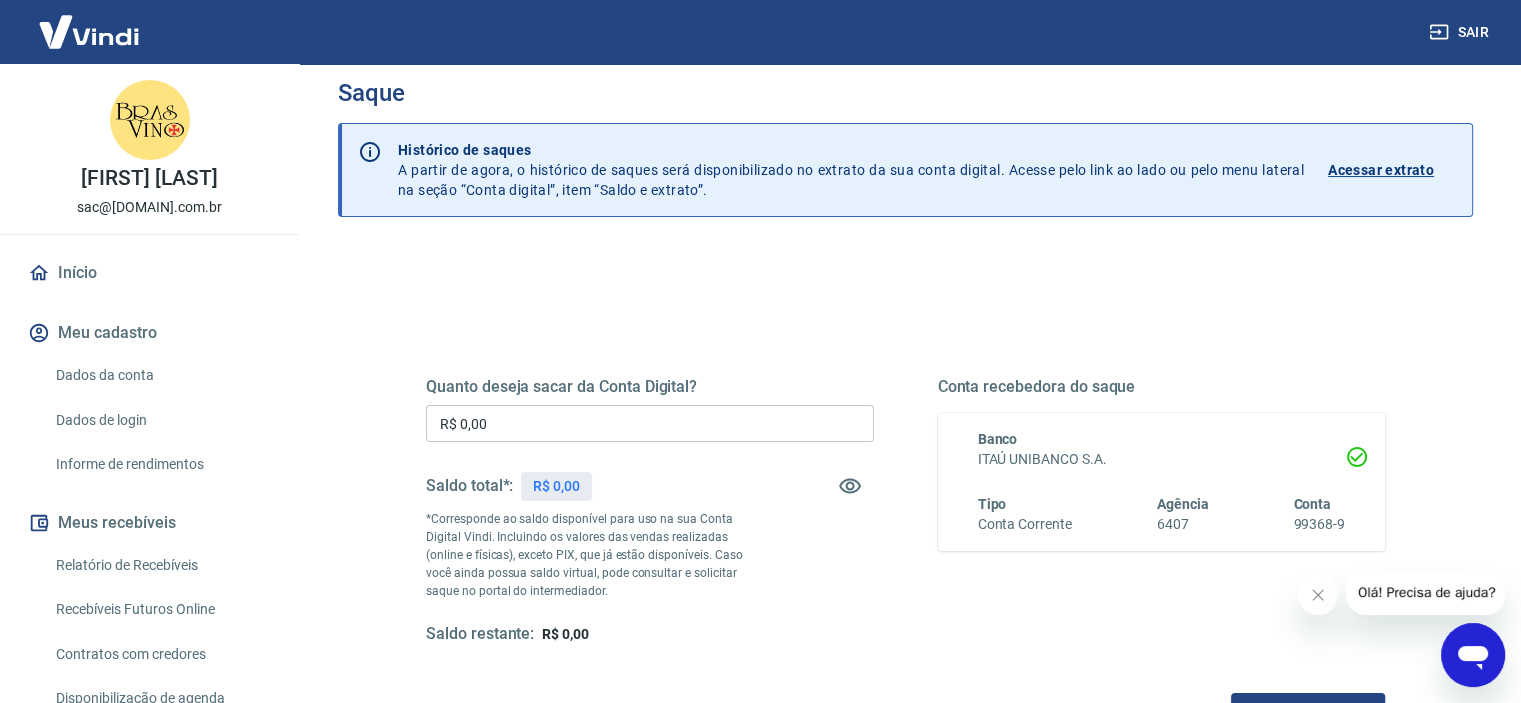 scroll, scrollTop: 0, scrollLeft: 0, axis: both 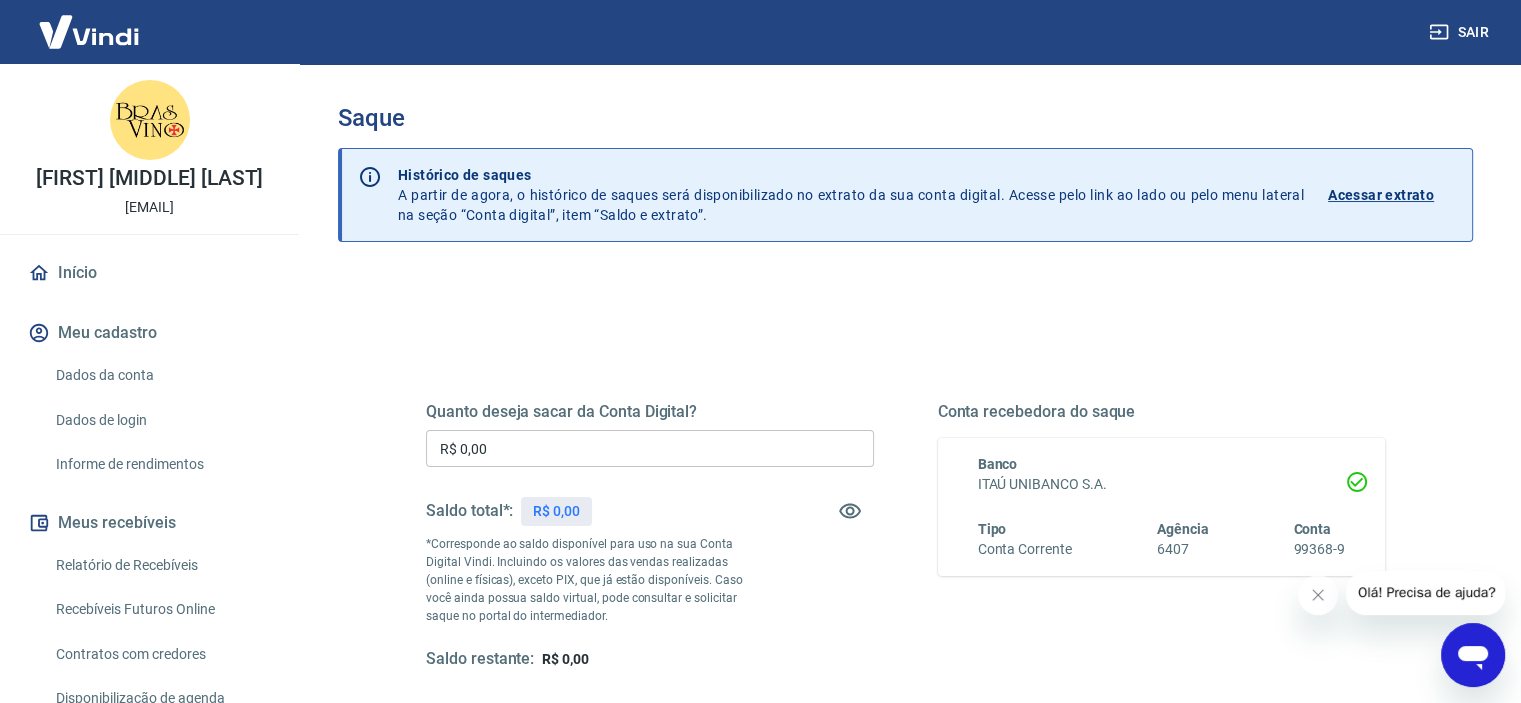 click on "Saldo total*: R$ 0,00" at bounding box center (650, 511) 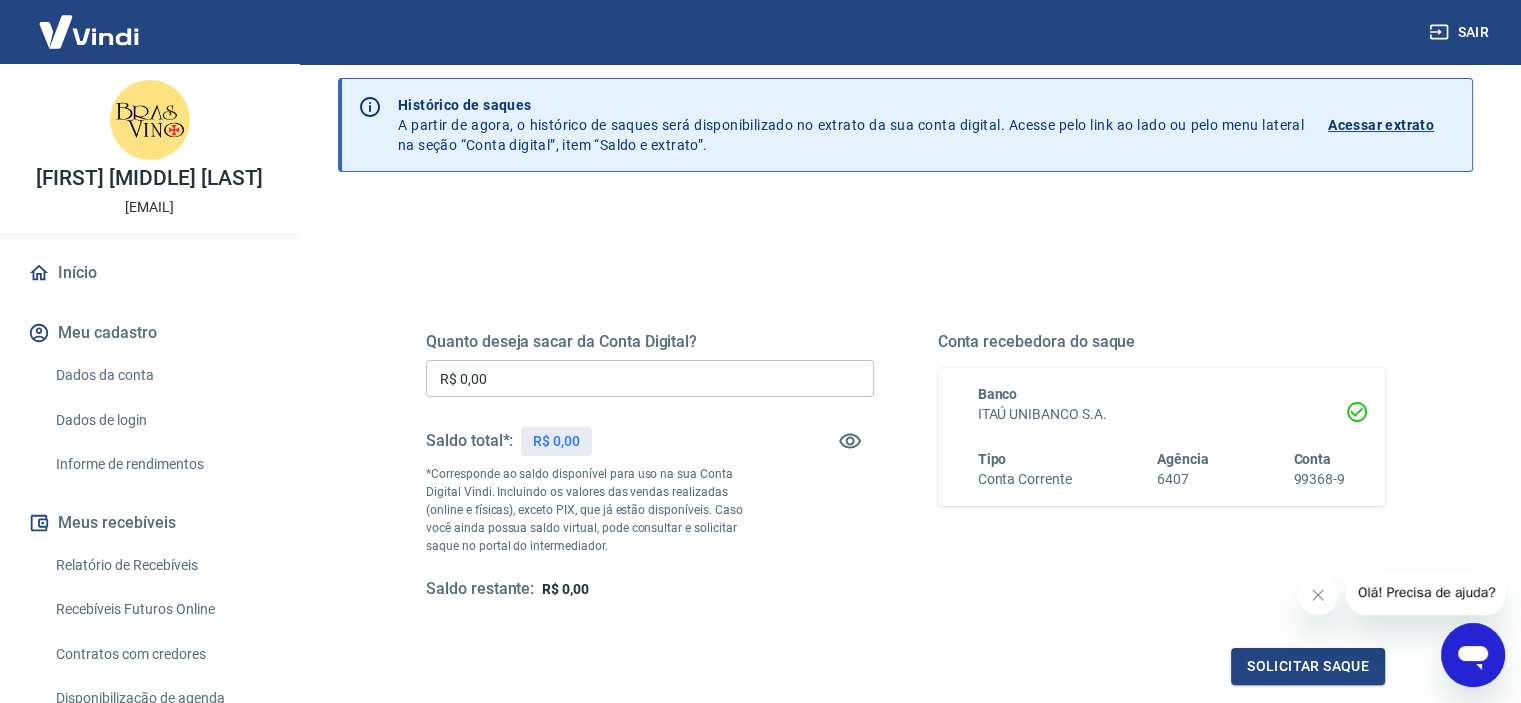 scroll, scrollTop: 0, scrollLeft: 0, axis: both 